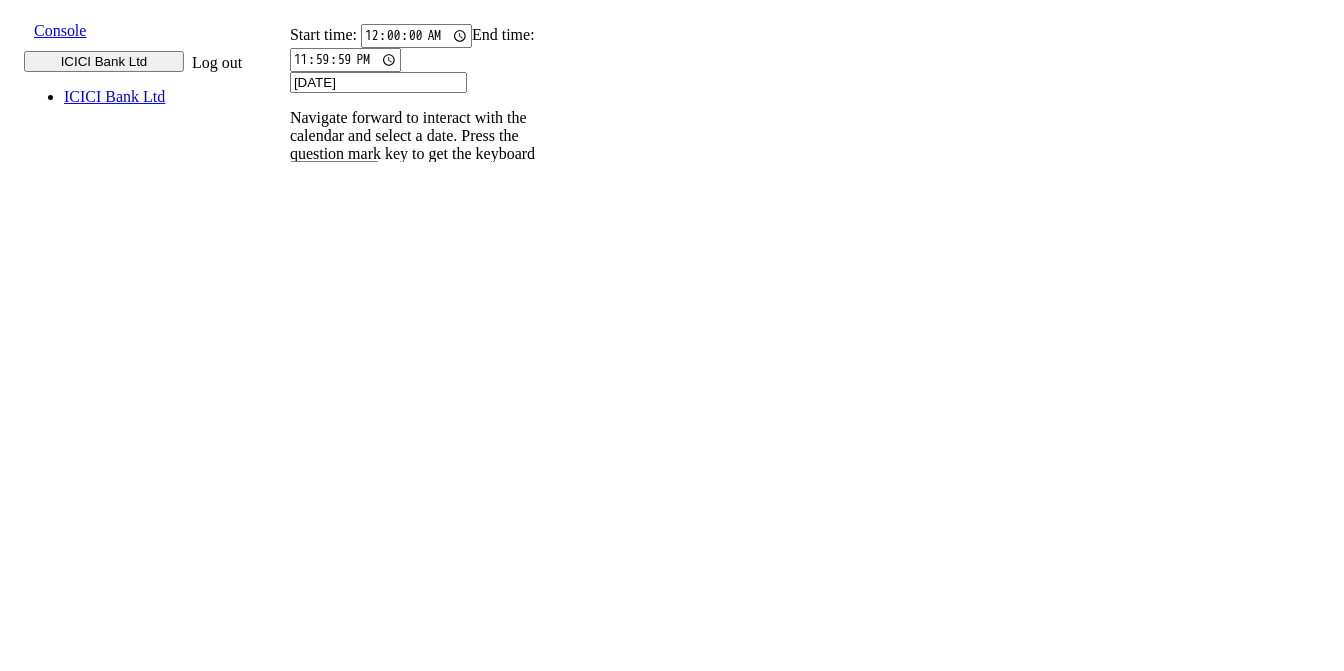 scroll, scrollTop: 0, scrollLeft: 0, axis: both 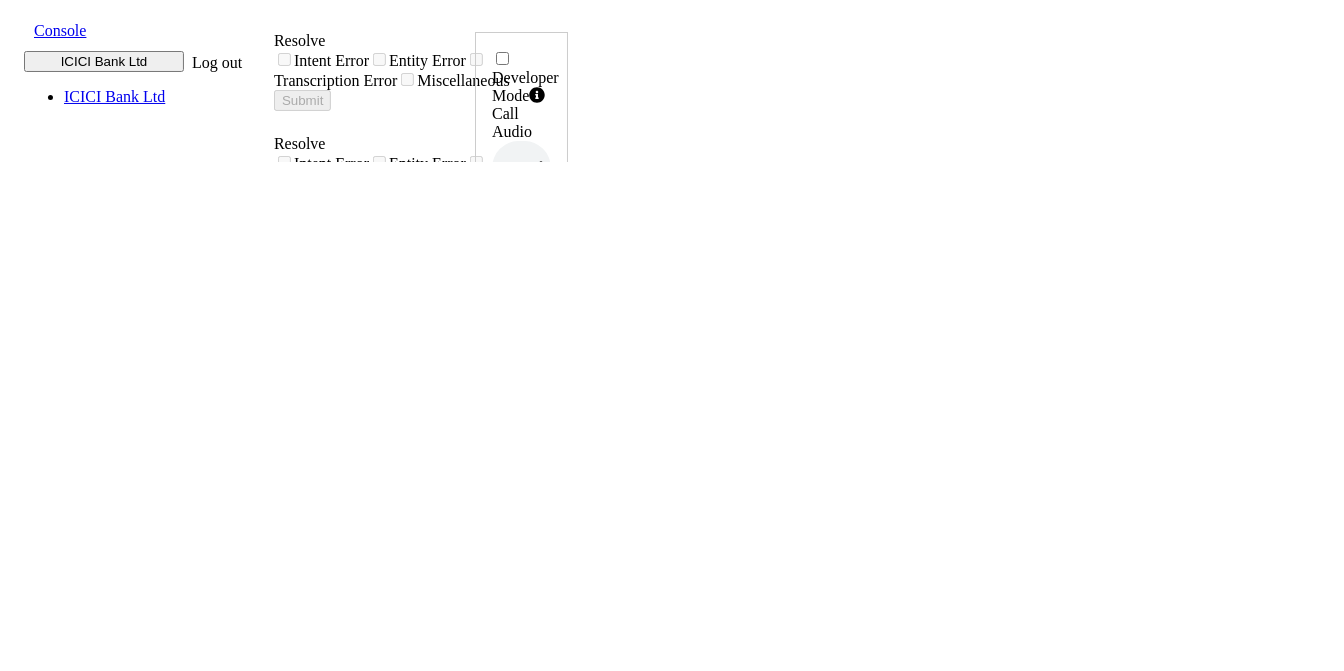 click 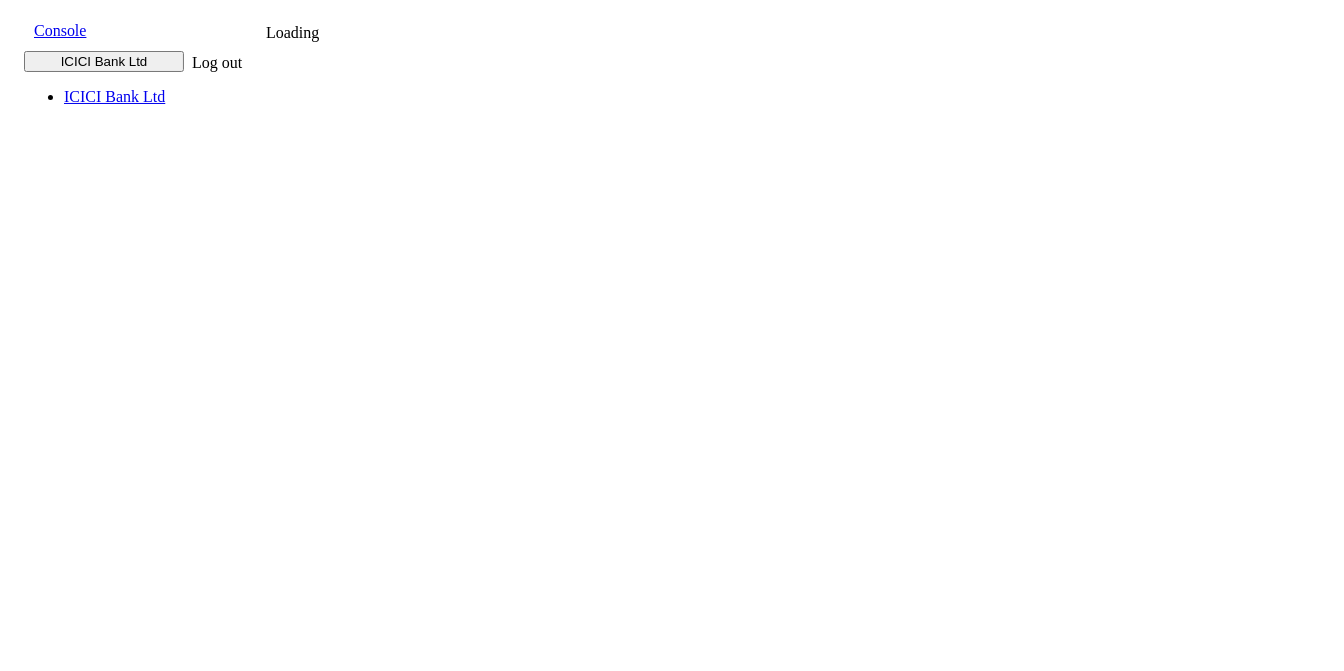 scroll, scrollTop: 0, scrollLeft: 0, axis: both 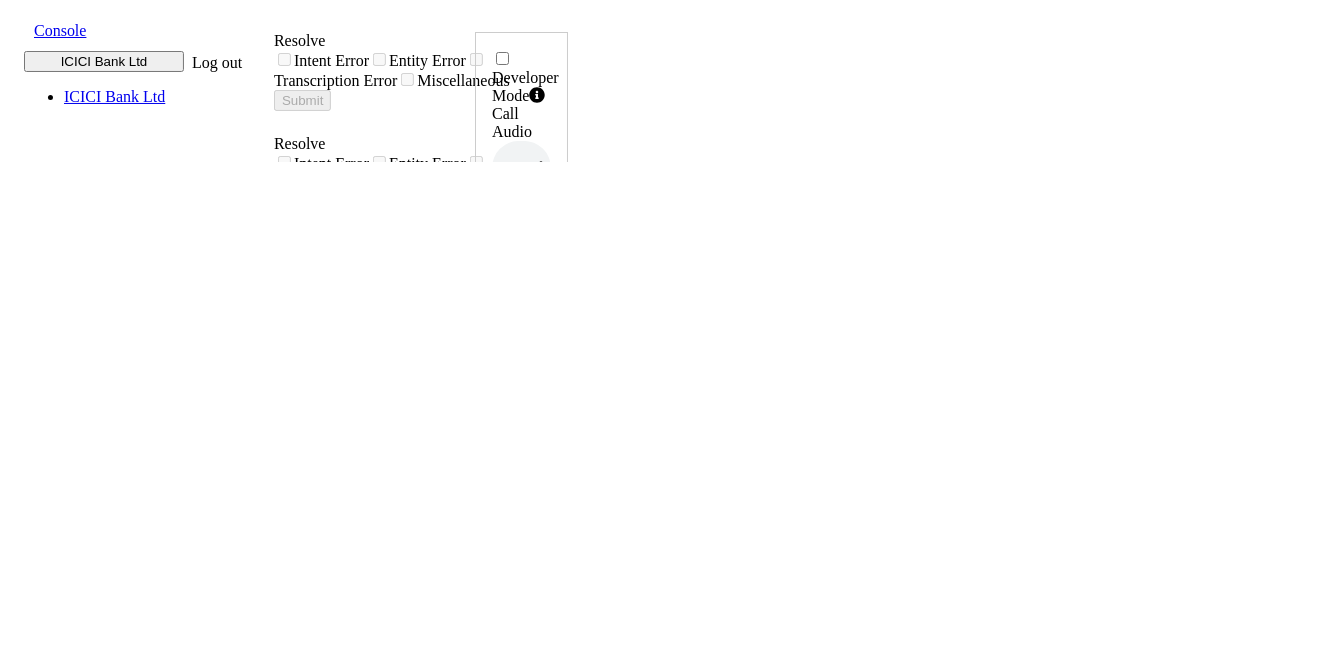 click 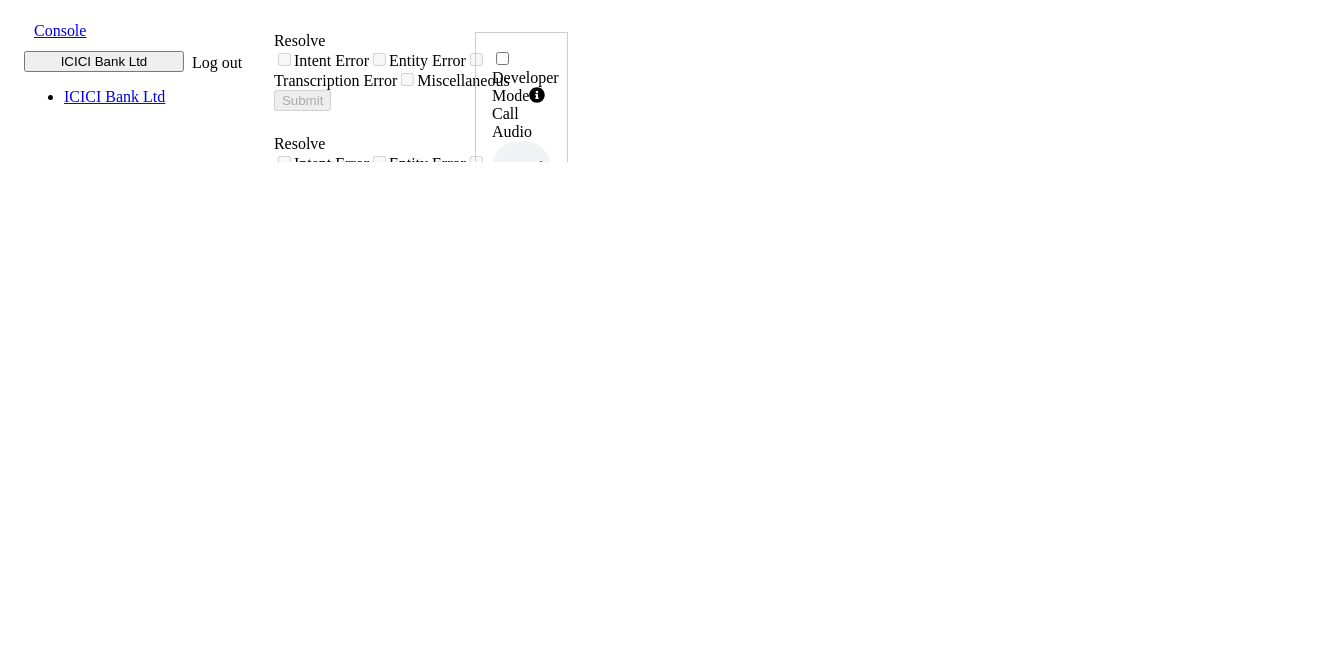 drag, startPoint x: 1205, startPoint y: 425, endPoint x: 1271, endPoint y: 429, distance: 66.1211 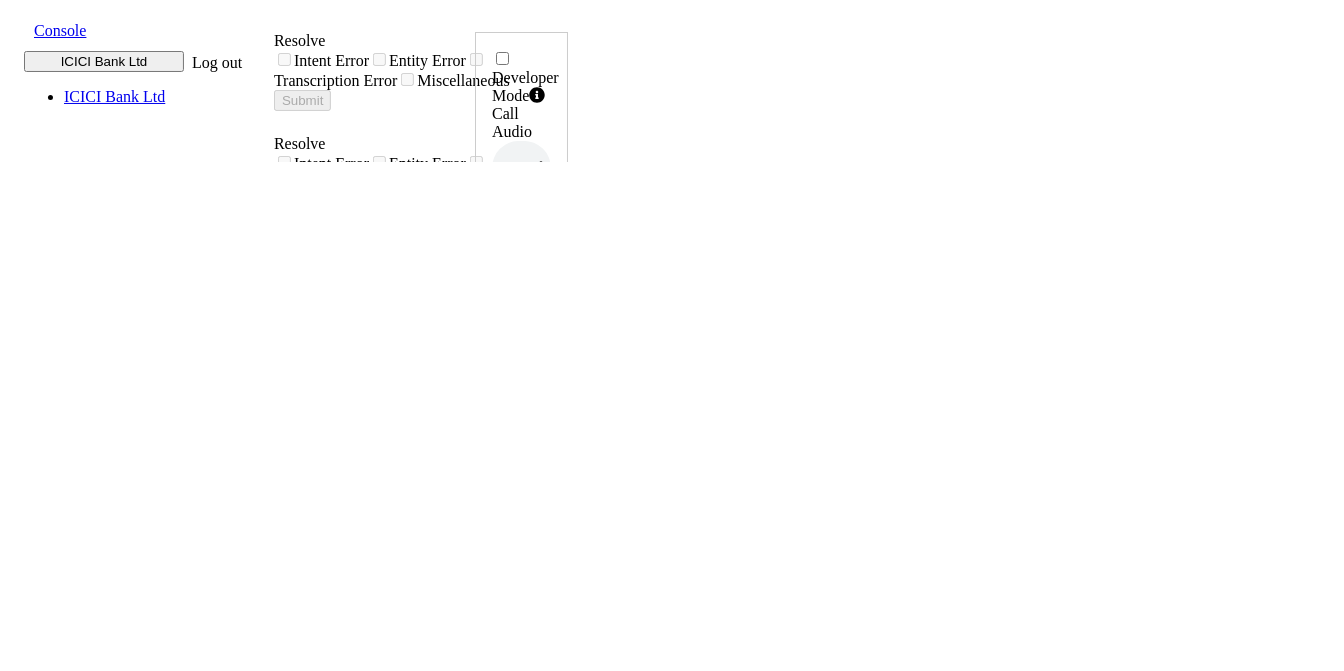 scroll, scrollTop: 0, scrollLeft: 0, axis: both 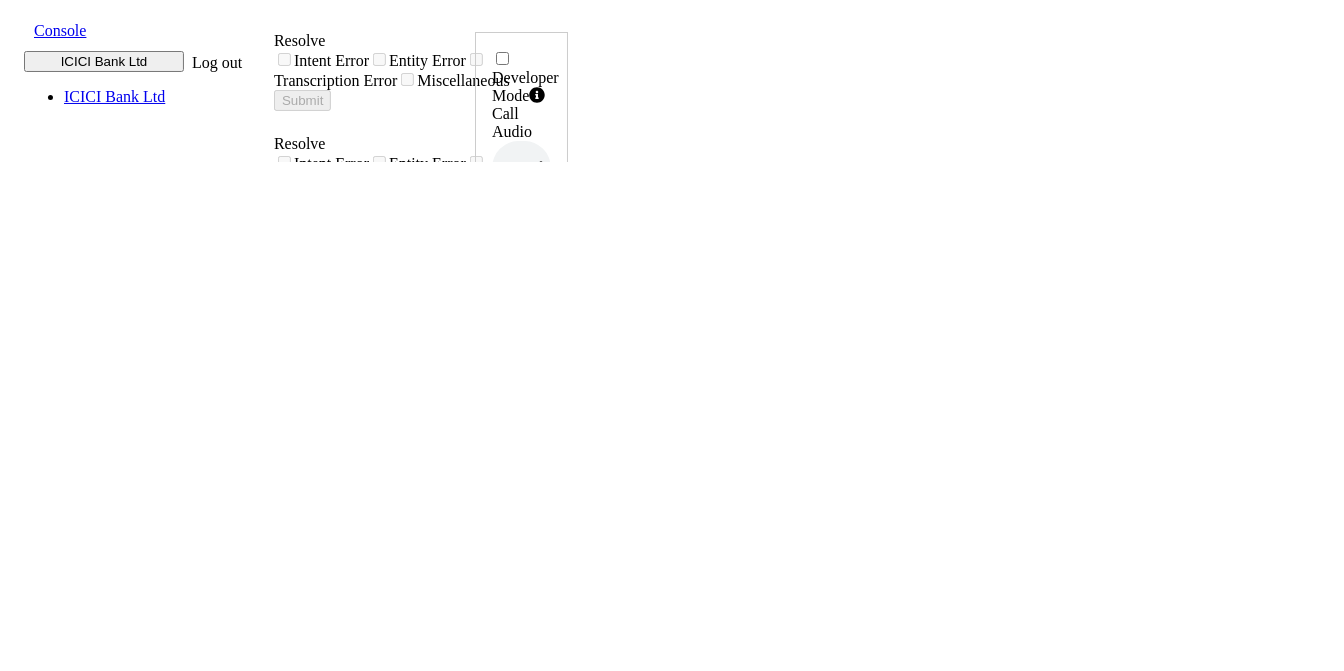 click 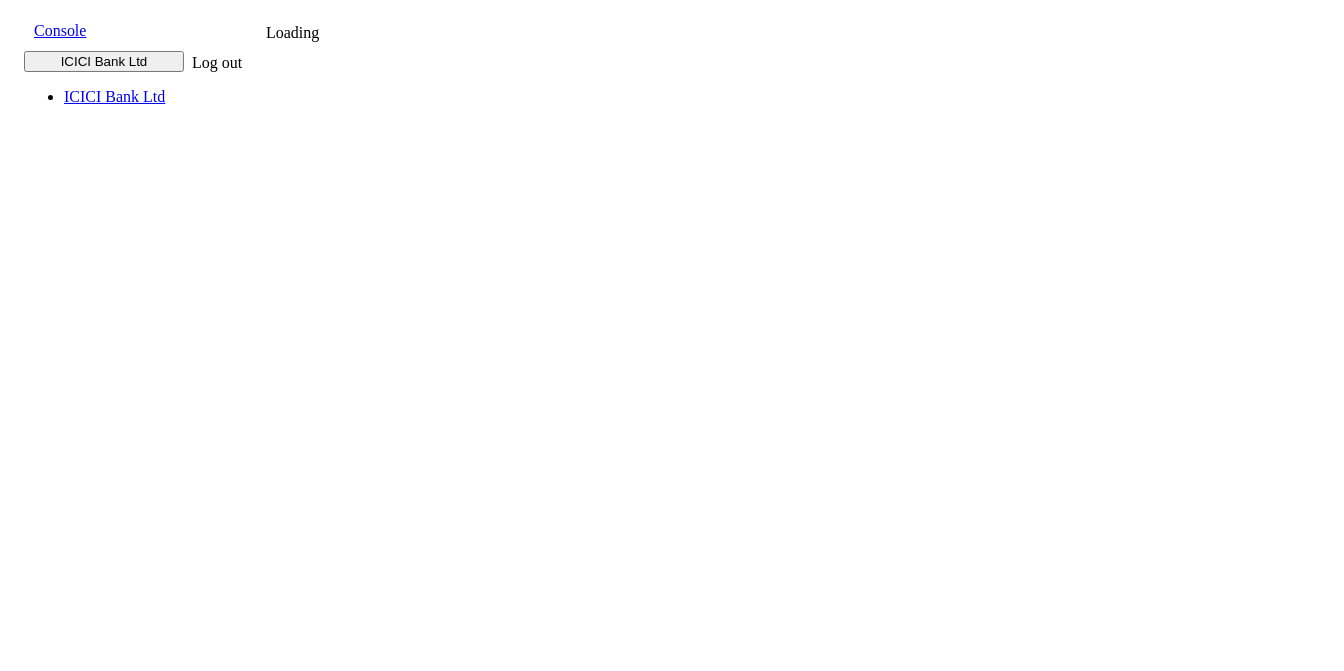 scroll, scrollTop: 0, scrollLeft: 0, axis: both 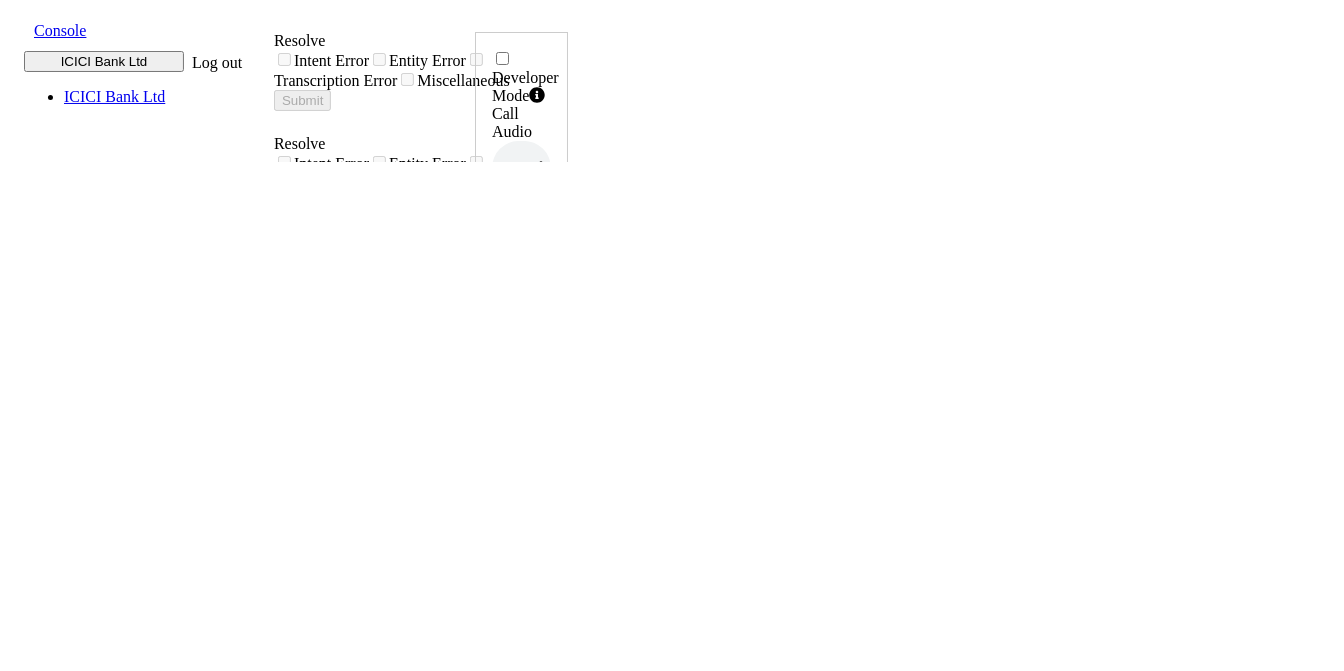 click 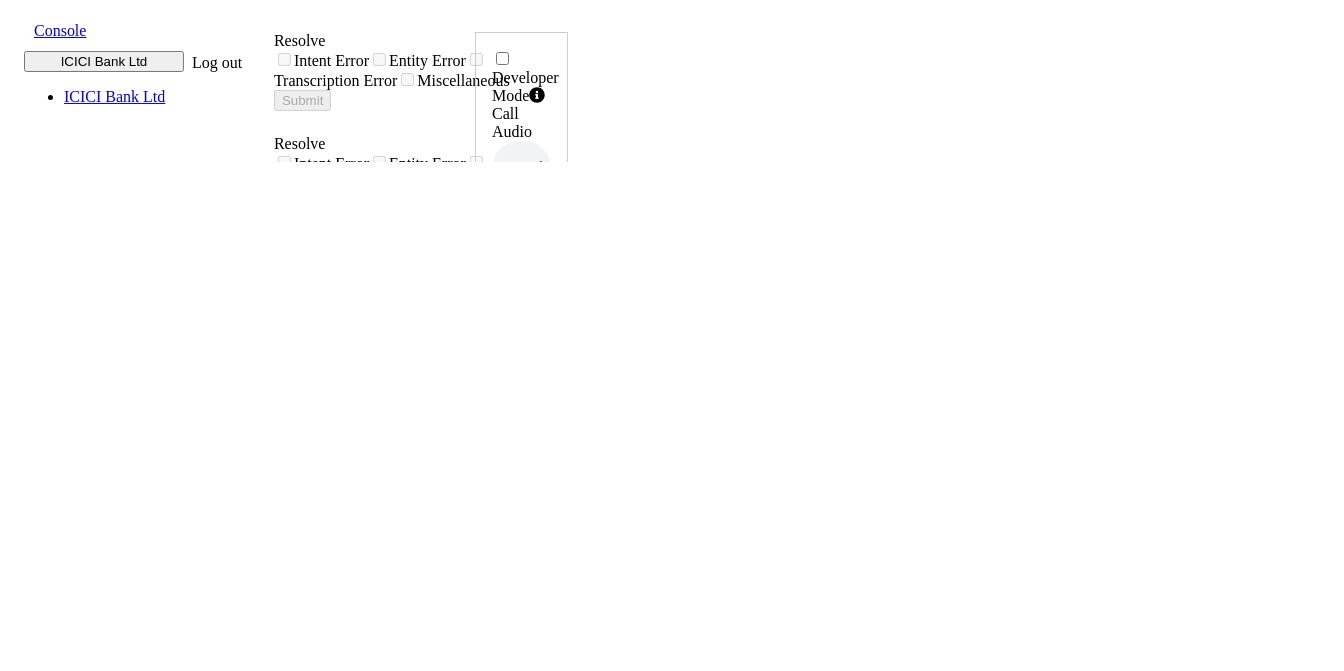 drag, startPoint x: 1199, startPoint y: 413, endPoint x: 1270, endPoint y: 433, distance: 73.76314 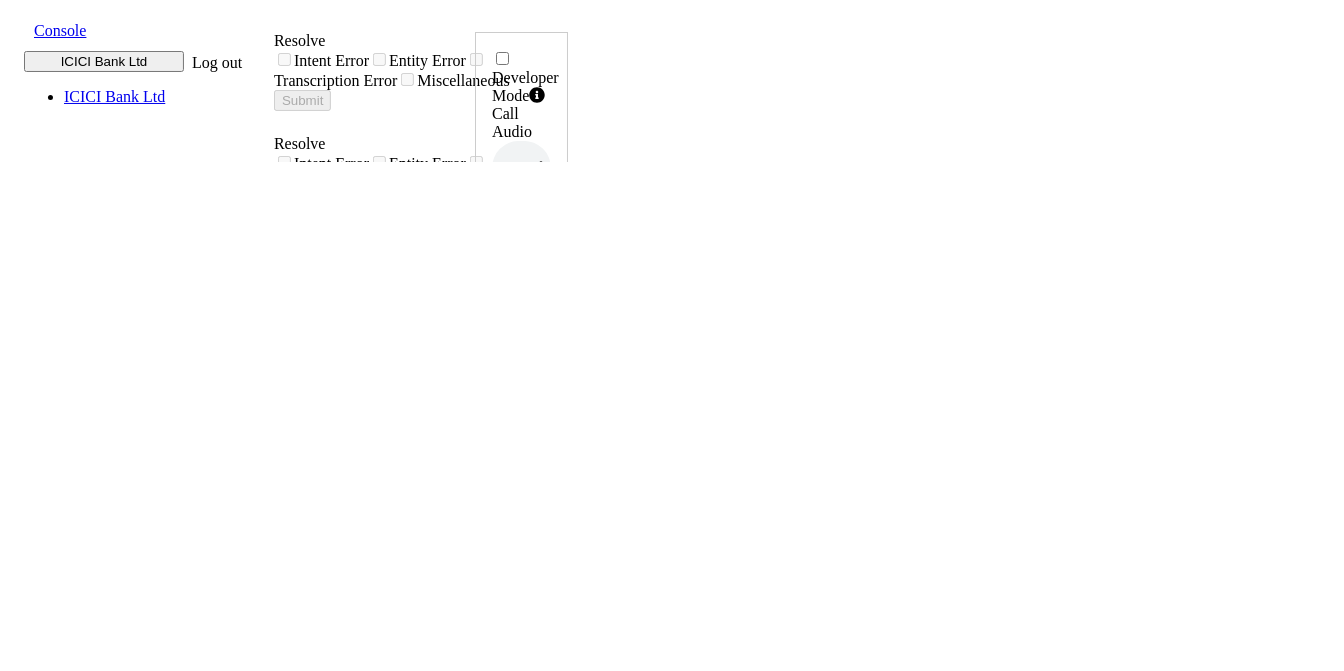 scroll, scrollTop: 0, scrollLeft: 0, axis: both 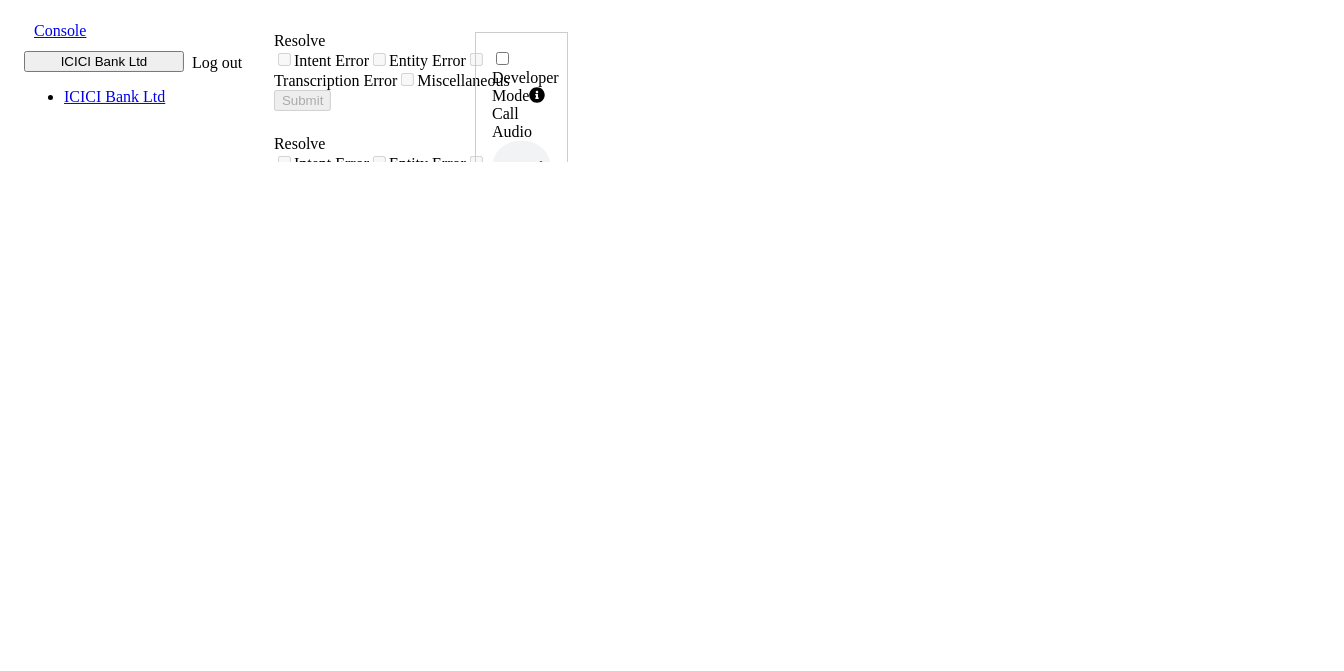 click 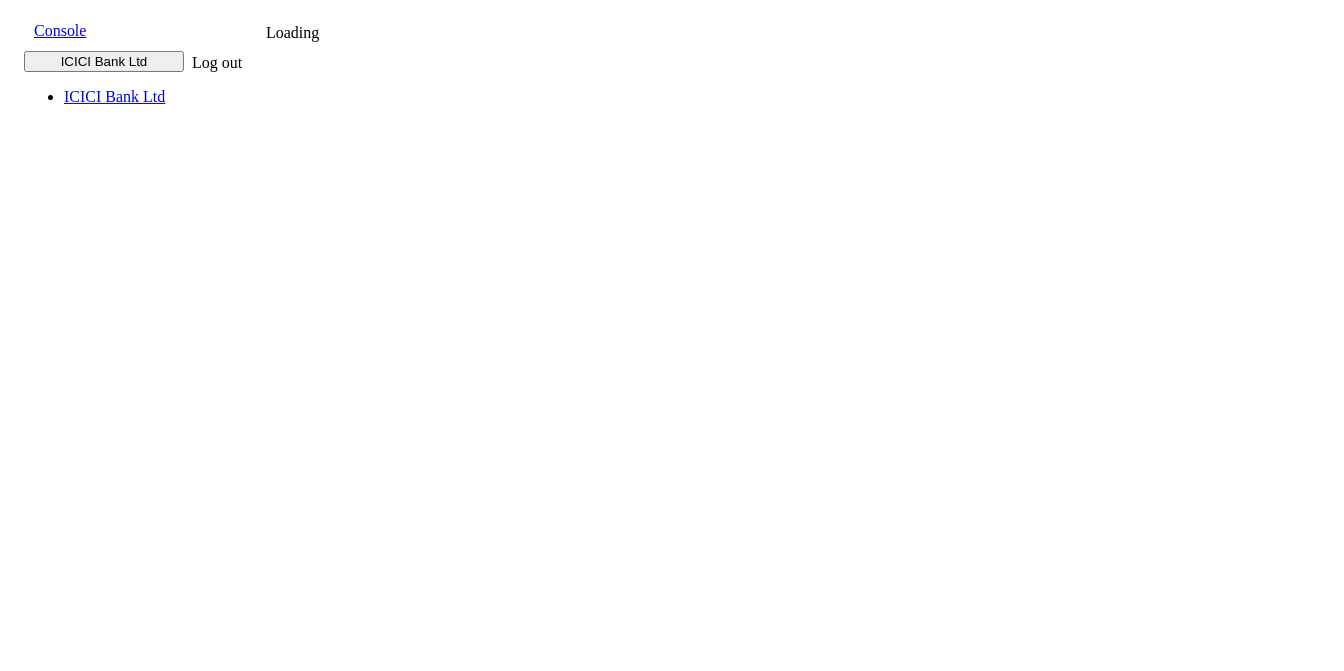 scroll, scrollTop: 0, scrollLeft: 0, axis: both 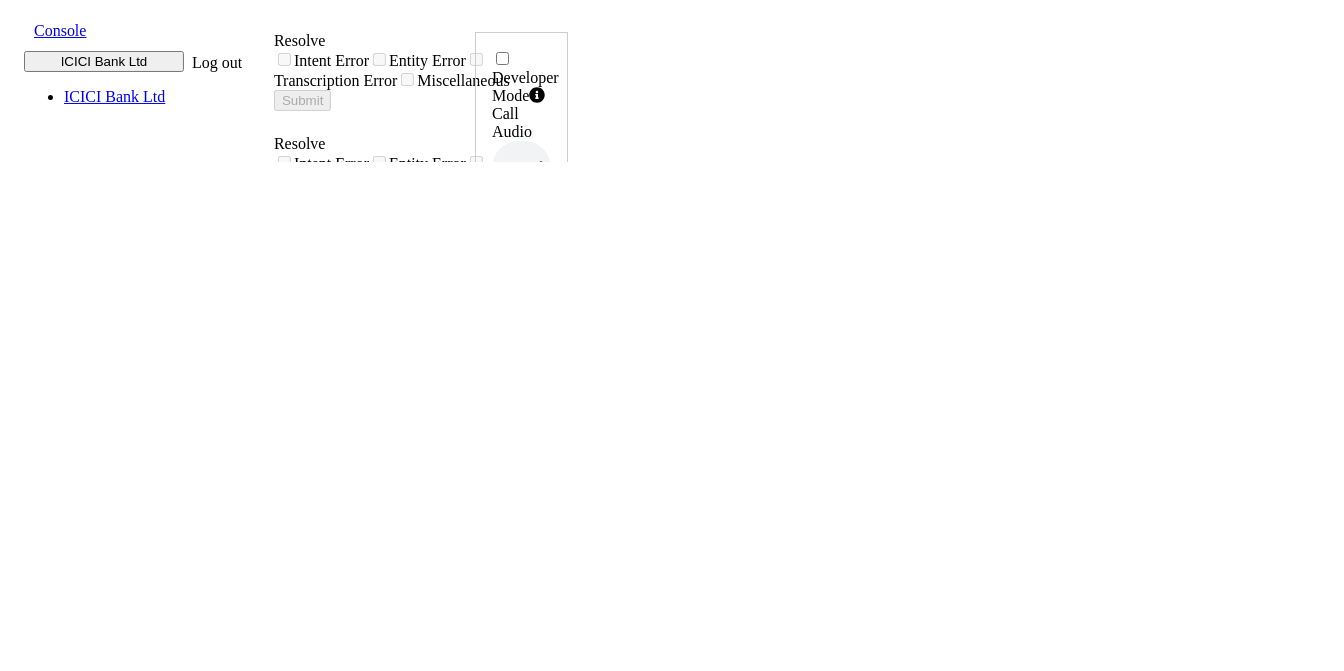 click 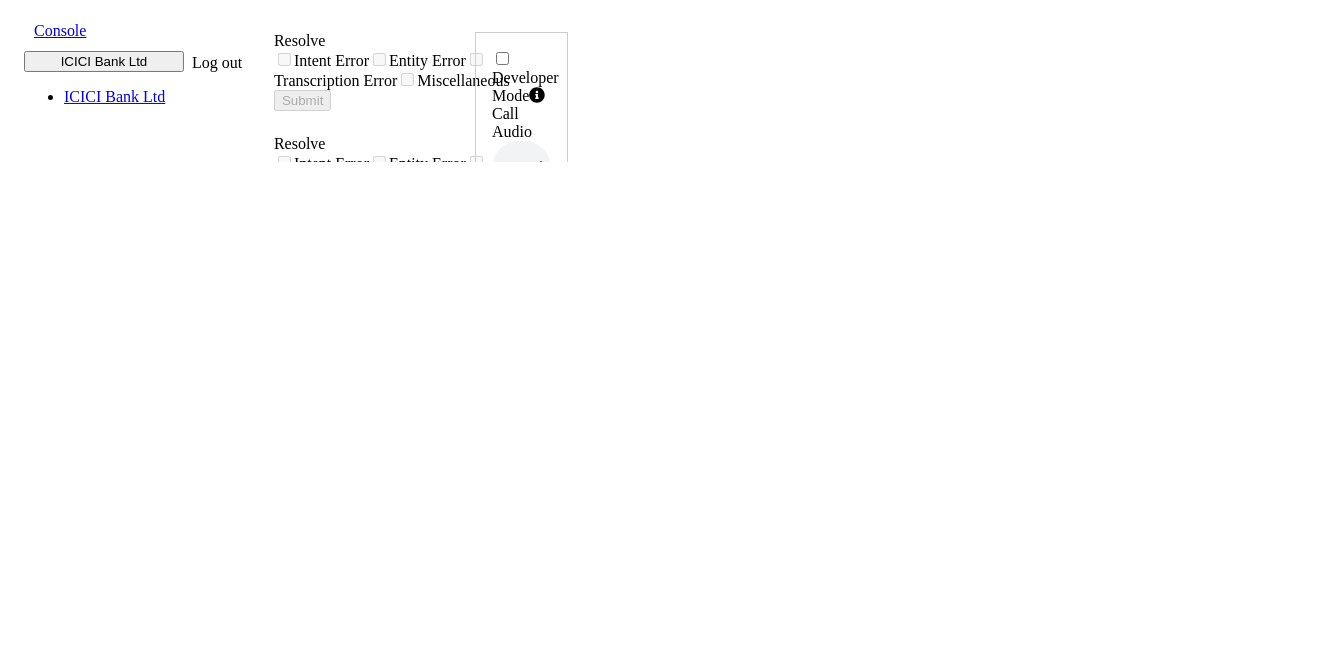 drag, startPoint x: 1209, startPoint y: 423, endPoint x: 1274, endPoint y: 422, distance: 65.00769 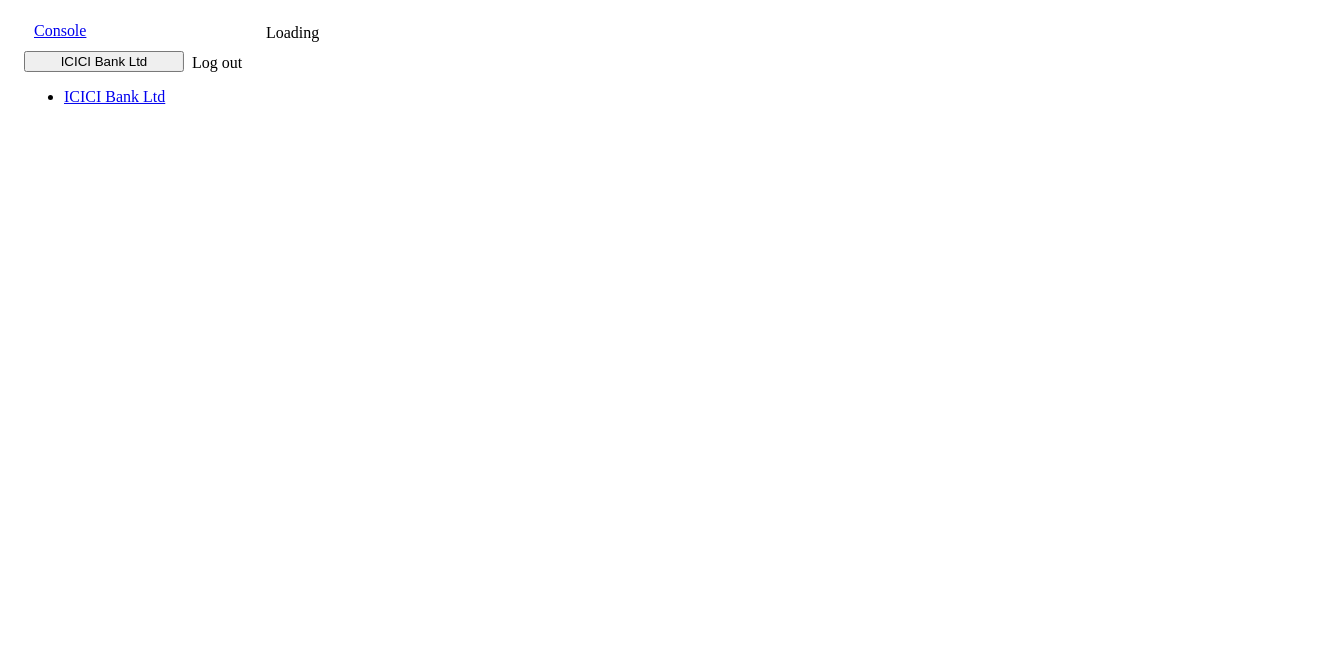 scroll, scrollTop: 0, scrollLeft: 0, axis: both 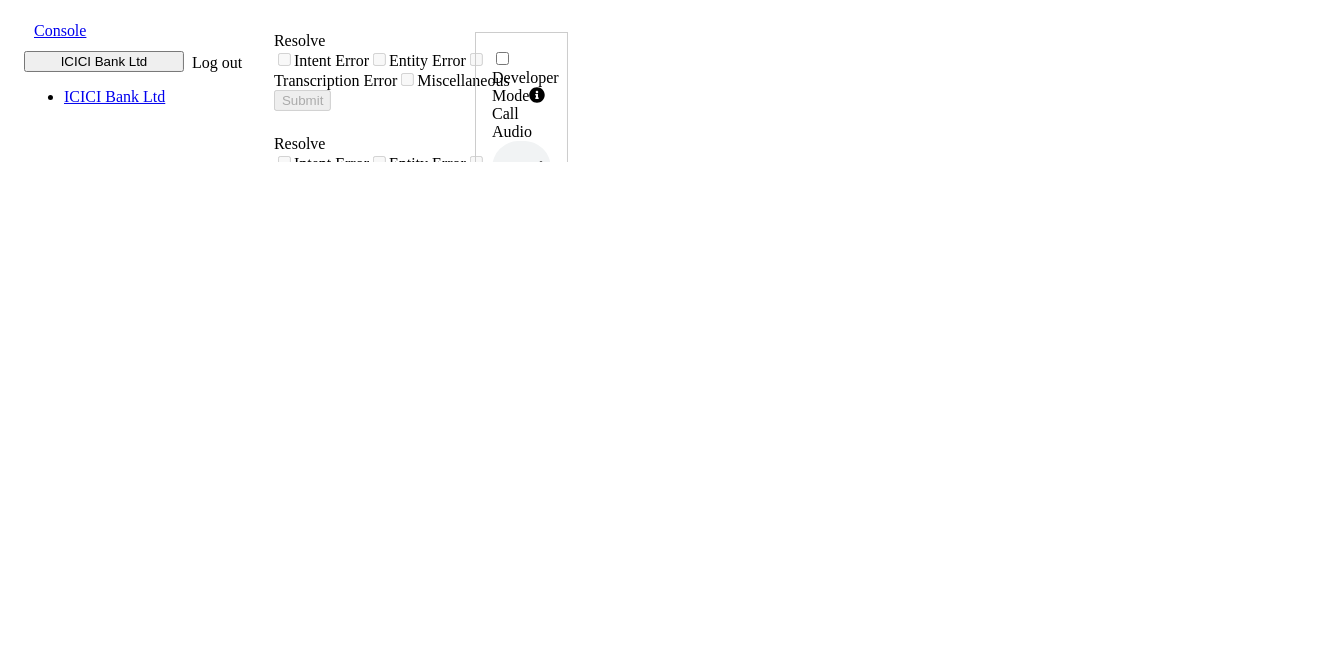 click 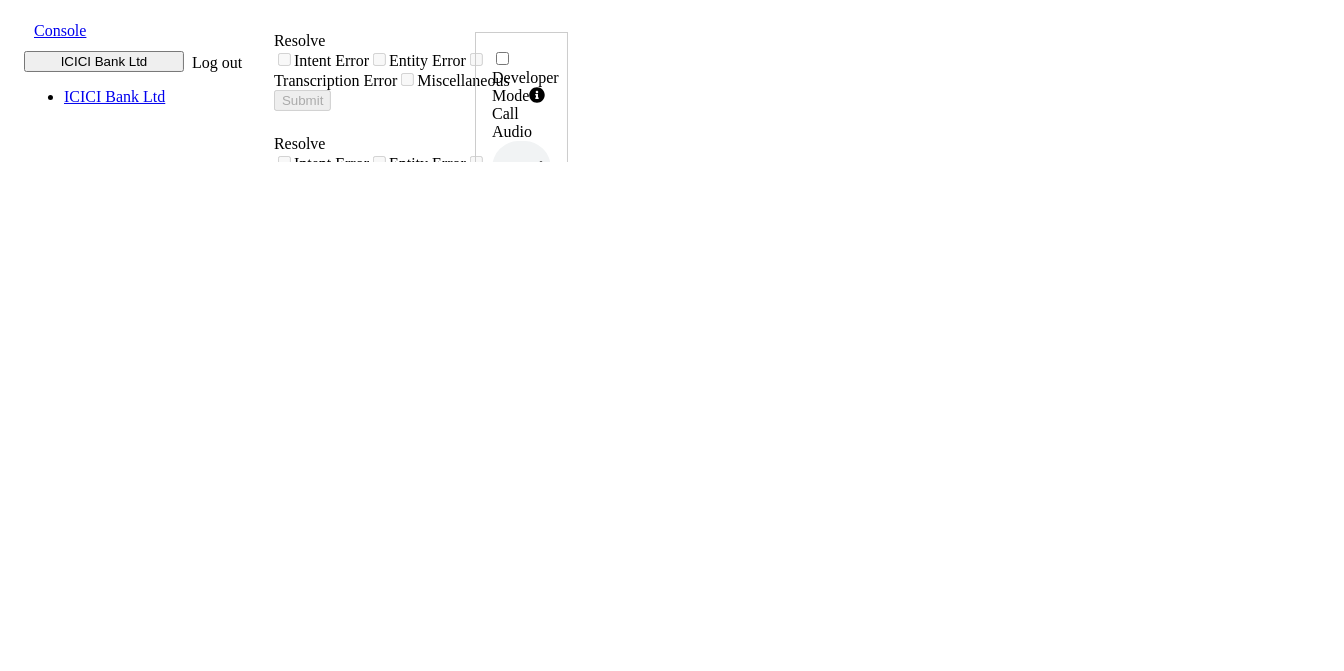 drag, startPoint x: 1208, startPoint y: 413, endPoint x: 1269, endPoint y: 422, distance: 61.66036 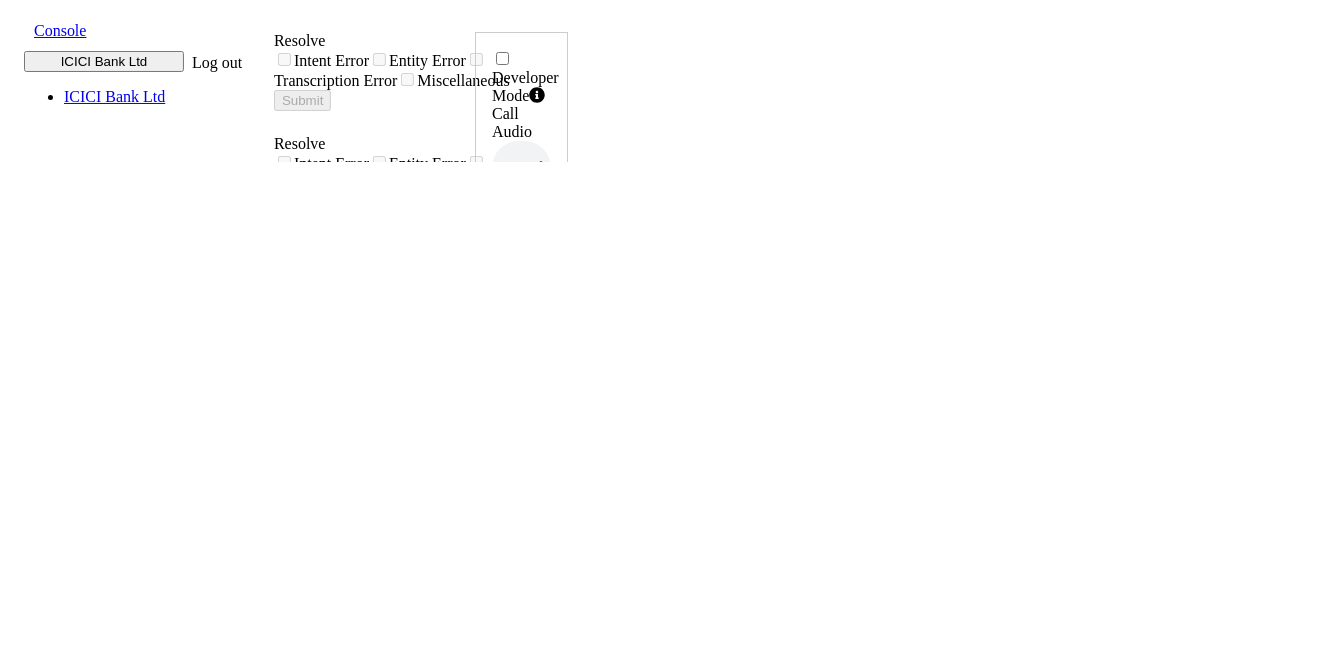 scroll, scrollTop: 0, scrollLeft: 0, axis: both 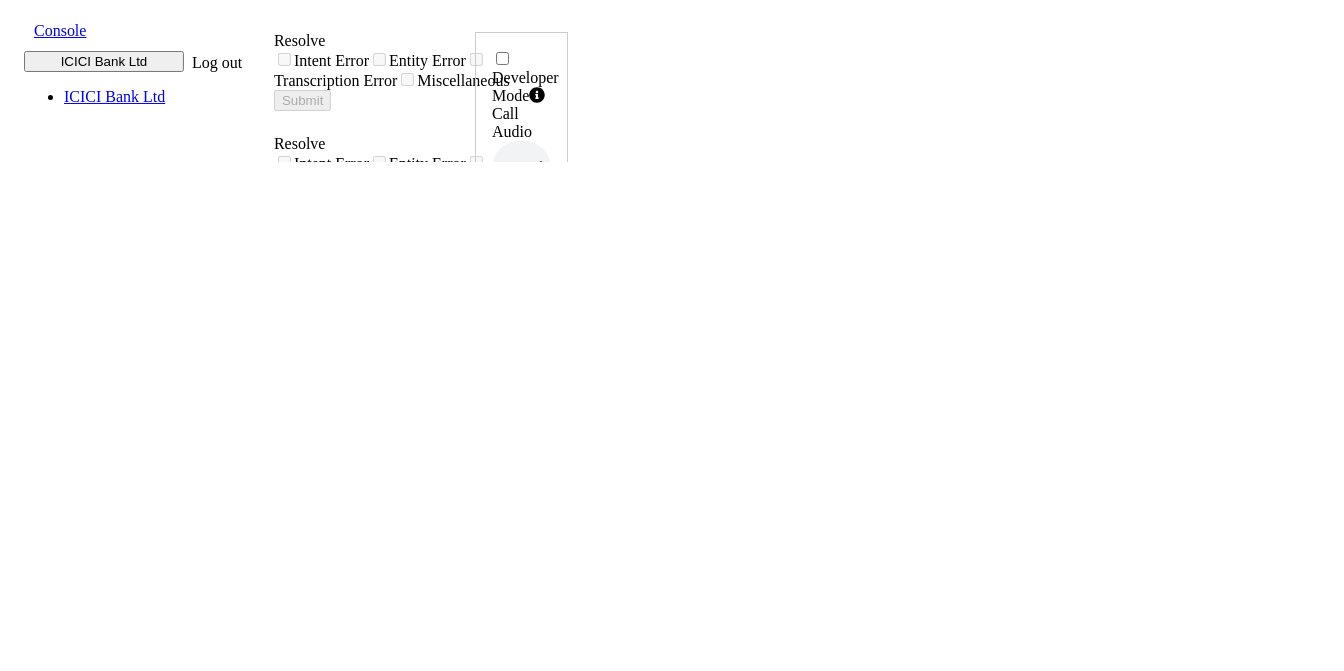 click 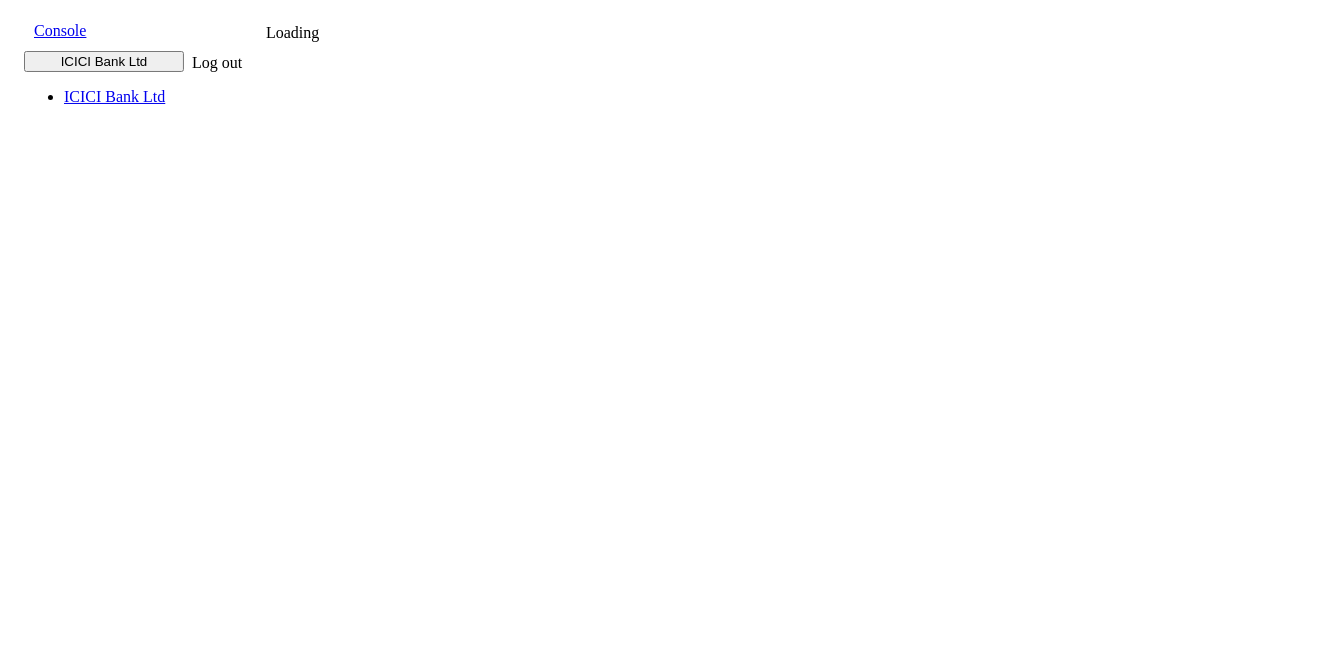 scroll, scrollTop: 0, scrollLeft: 0, axis: both 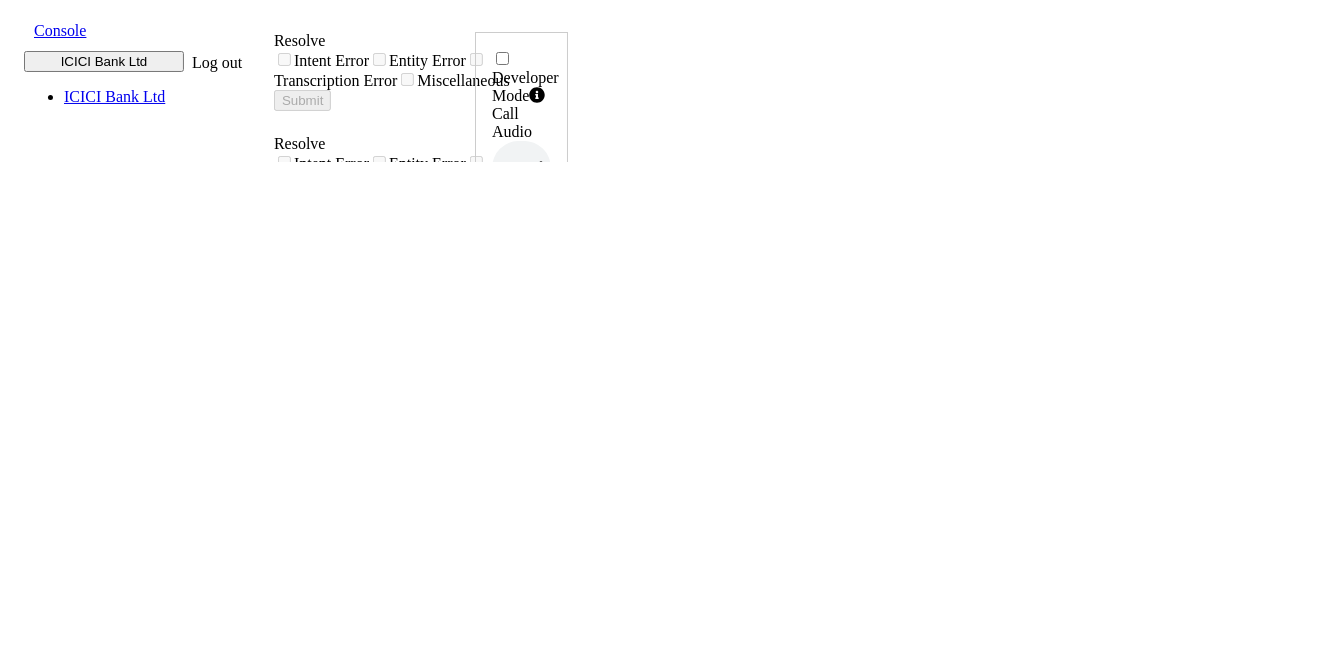 click 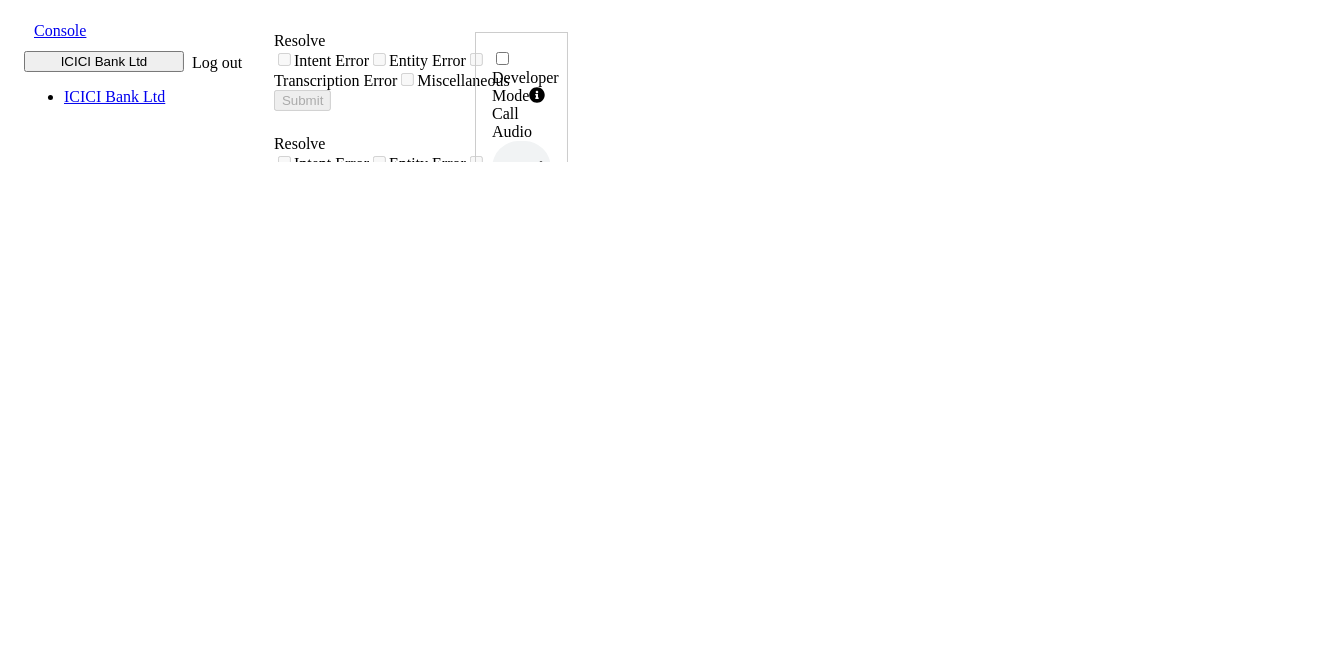 drag, startPoint x: 1207, startPoint y: 416, endPoint x: 1270, endPoint y: 425, distance: 63.63961 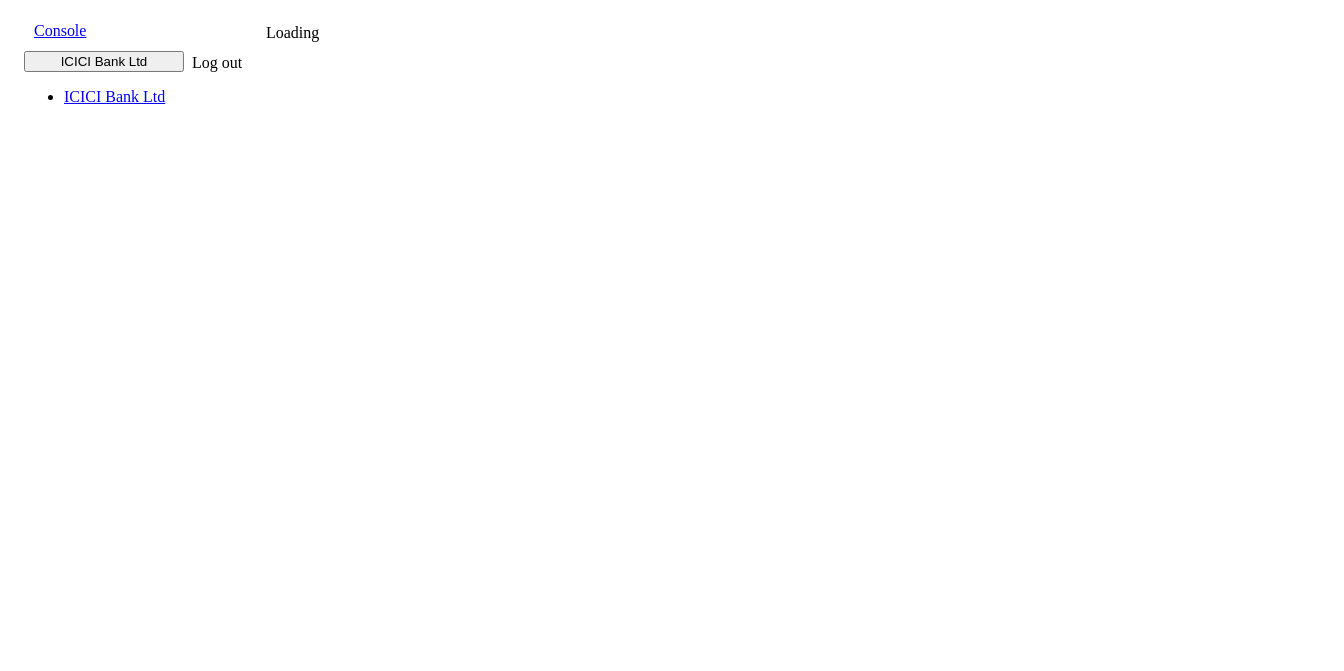 scroll, scrollTop: 0, scrollLeft: 0, axis: both 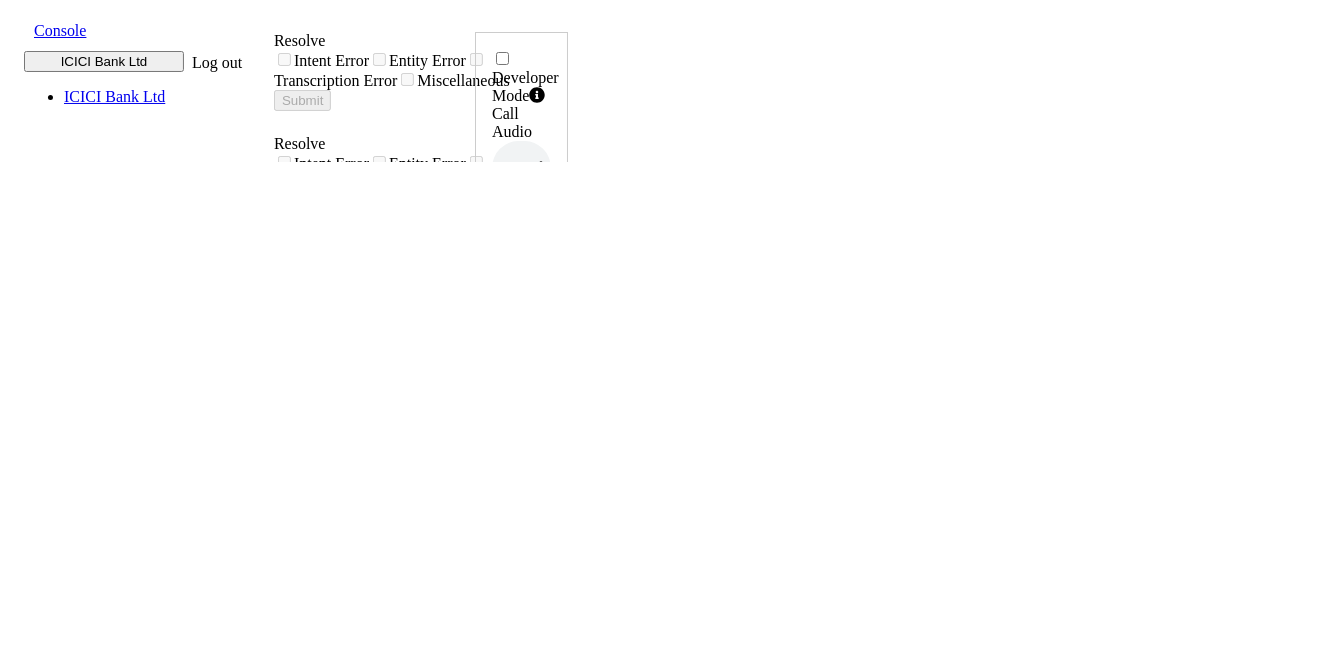 click 